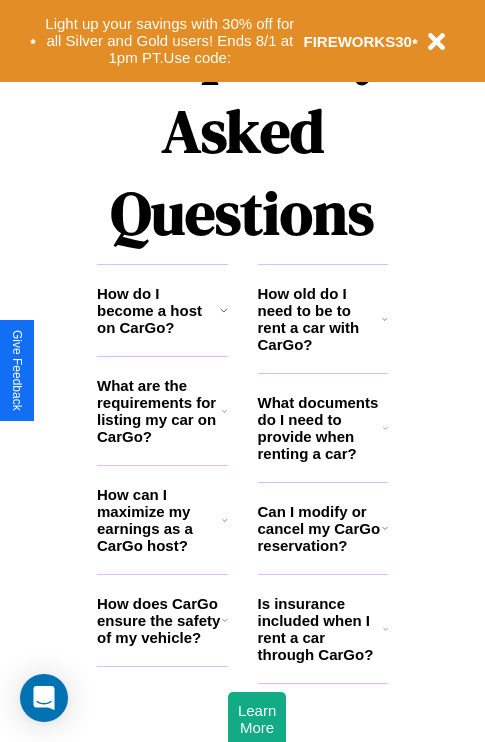scroll, scrollTop: 2423, scrollLeft: 0, axis: vertical 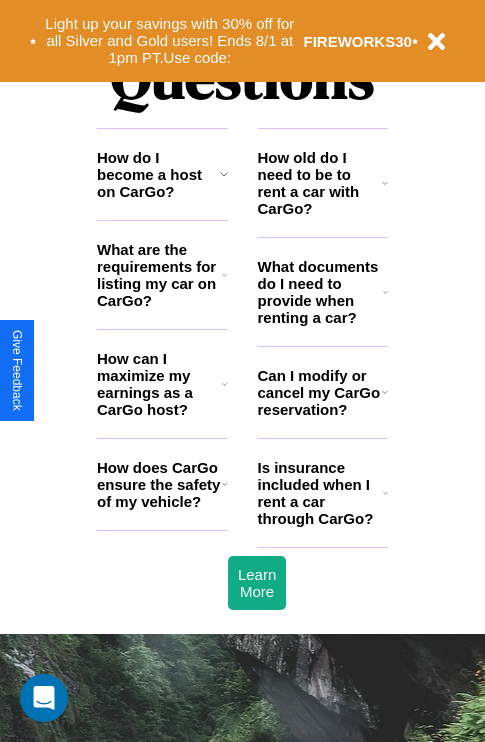 click on "Can I modify or cancel my CarGo reservation?" at bounding box center (320, 392) 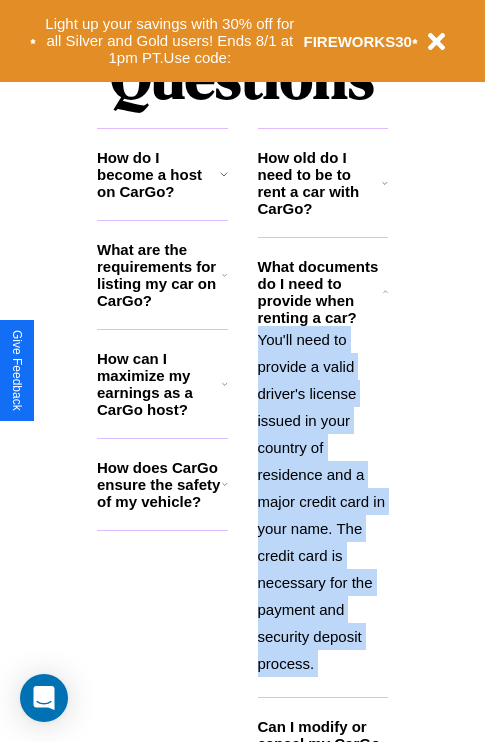 click 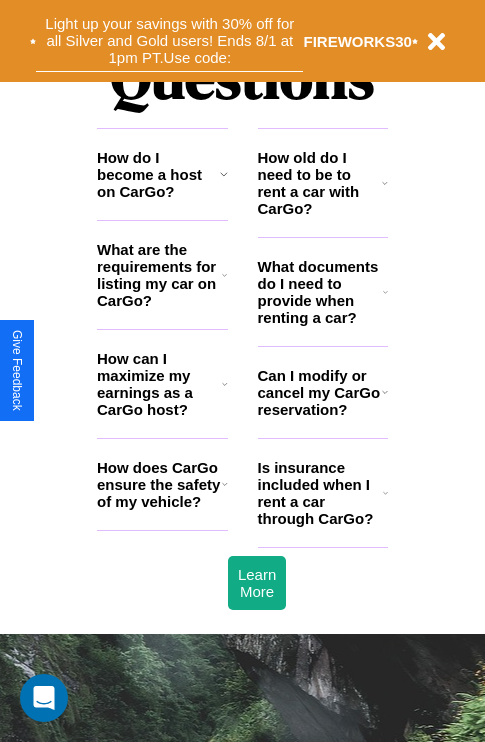 click on "Light up your savings with 30% off for all Silver and Gold users! Ends 8/1 at 1pm PT.  Use code:" at bounding box center [169, 41] 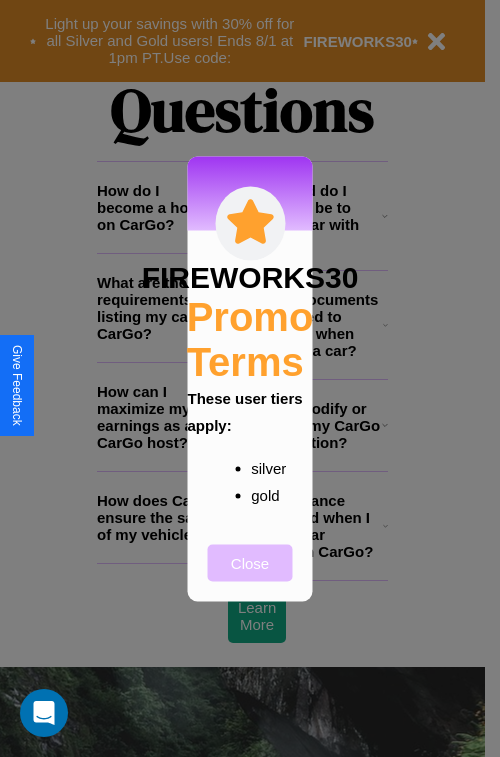 click on "Close" at bounding box center (250, 562) 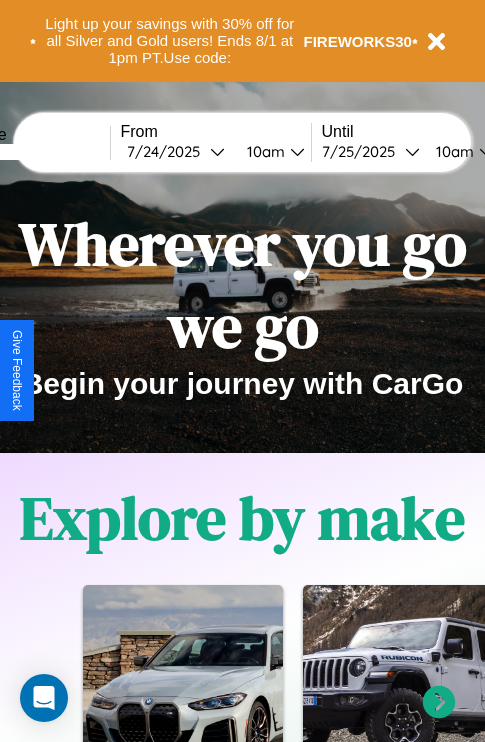 scroll, scrollTop: 0, scrollLeft: 0, axis: both 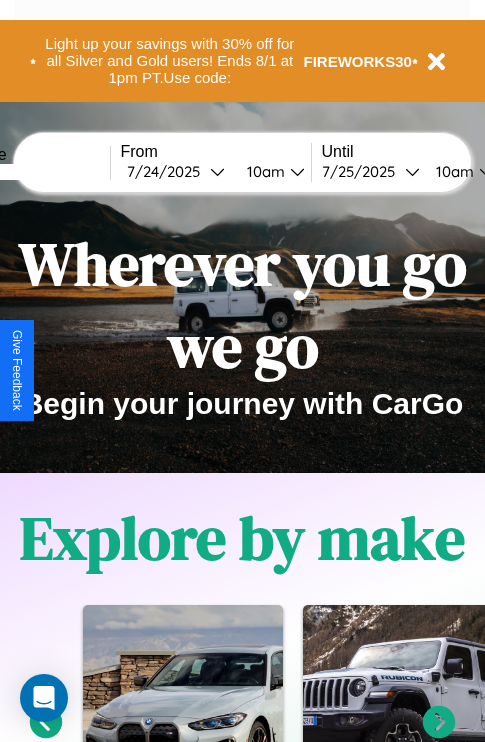 click at bounding box center (35, 172) 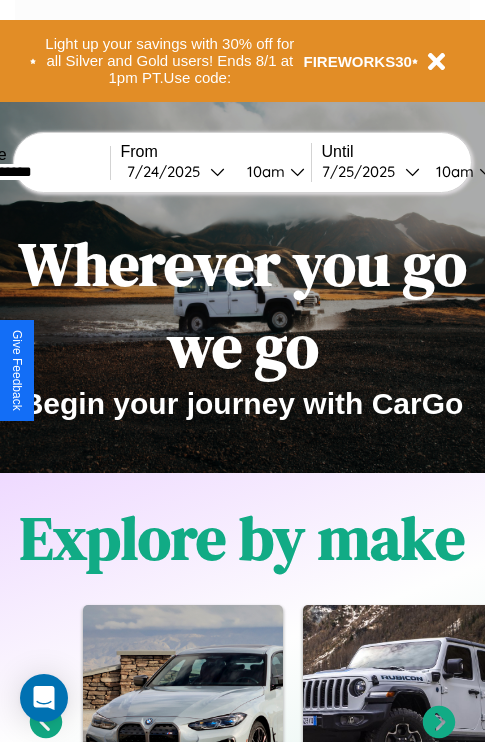 type on "**********" 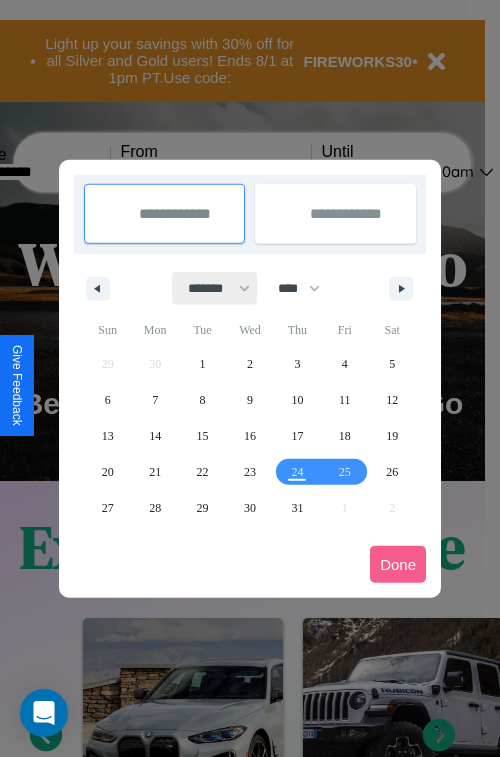 click on "******* ******** ***** ***** *** **** **** ****** ********* ******* ******** ********" at bounding box center [215, 288] 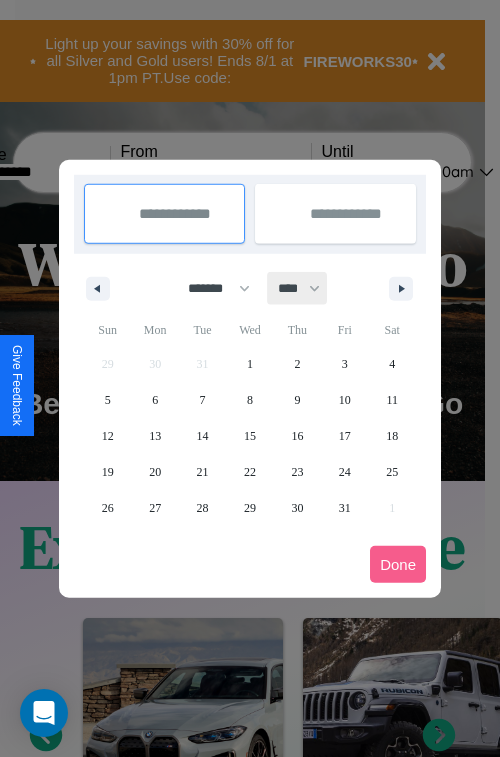 click on "**** **** **** **** **** **** **** **** **** **** **** **** **** **** **** **** **** **** **** **** **** **** **** **** **** **** **** **** **** **** **** **** **** **** **** **** **** **** **** **** **** **** **** **** **** **** **** **** **** **** **** **** **** **** **** **** **** **** **** **** **** **** **** **** **** **** **** **** **** **** **** **** **** **** **** **** **** **** **** **** **** **** **** **** **** **** **** **** **** **** **** **** **** **** **** **** **** **** **** **** **** **** **** **** **** **** **** **** **** **** **** **** **** **** **** **** **** **** **** **** ****" at bounding box center [298, 288] 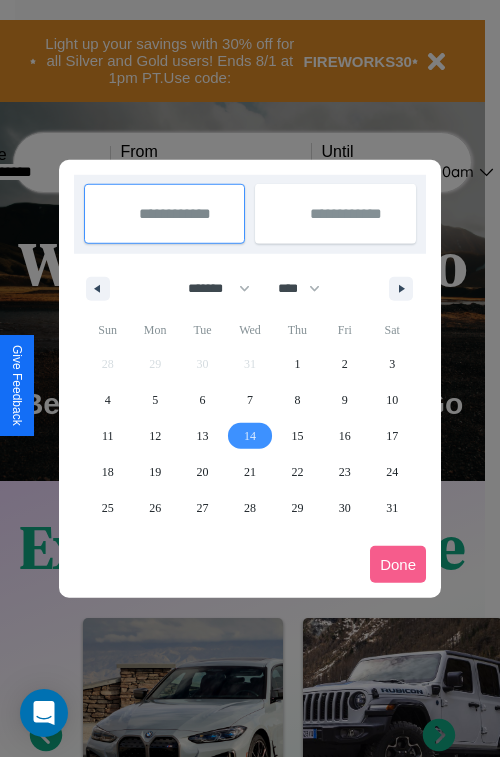 click on "14" at bounding box center (250, 436) 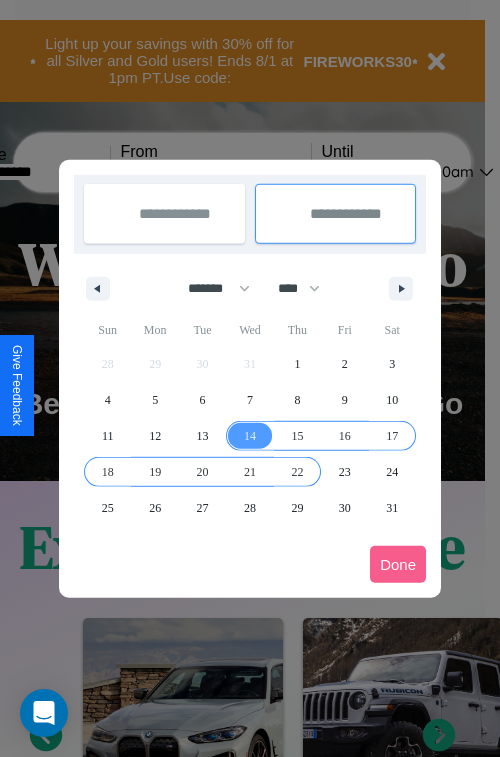 click on "22" at bounding box center (297, 472) 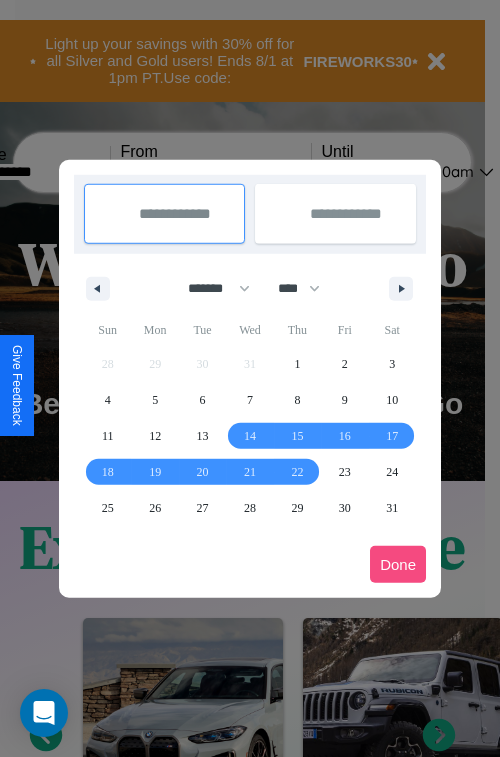 click on "Done" at bounding box center [398, 564] 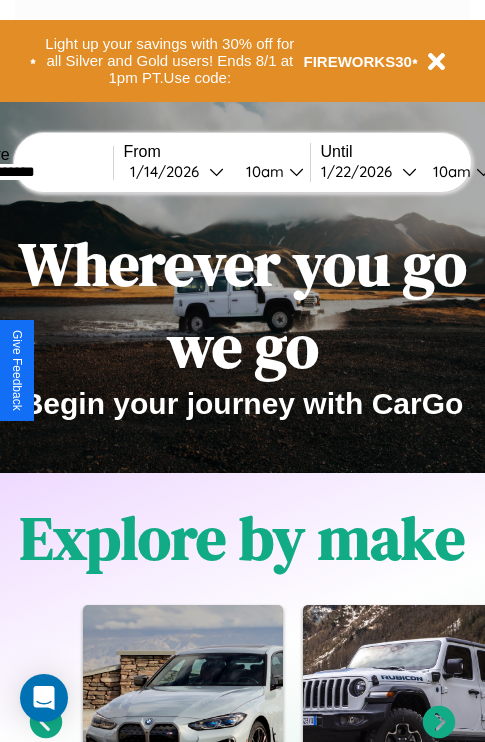 click on "10am" at bounding box center [262, 171] 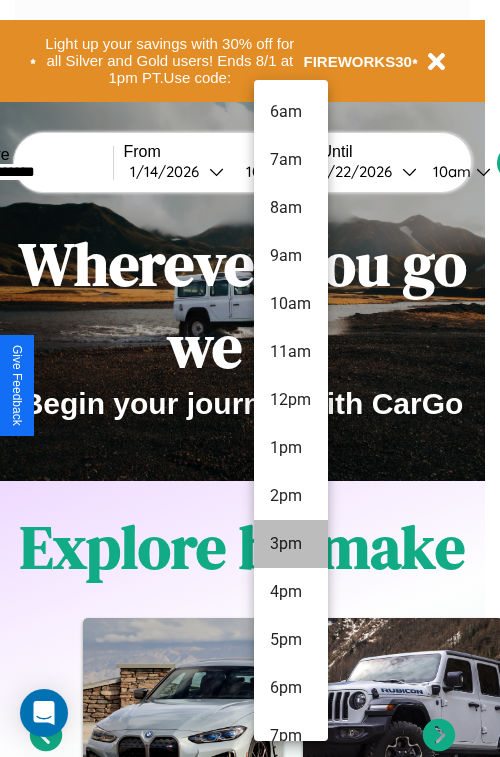 click on "3pm" at bounding box center (291, 544) 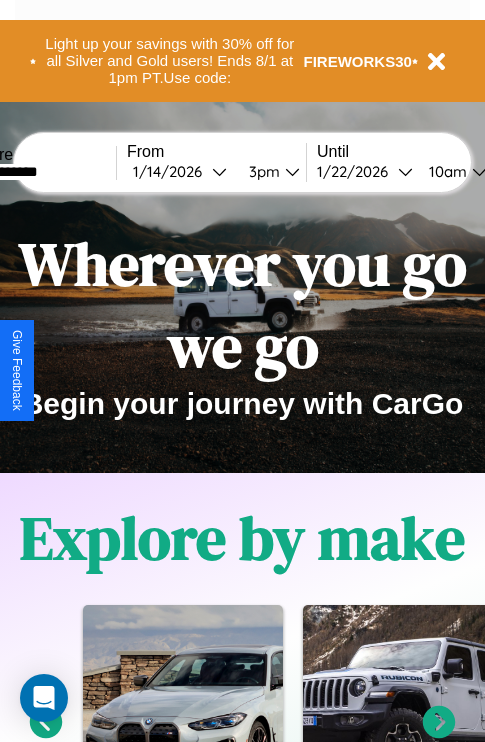 scroll, scrollTop: 0, scrollLeft: 69, axis: horizontal 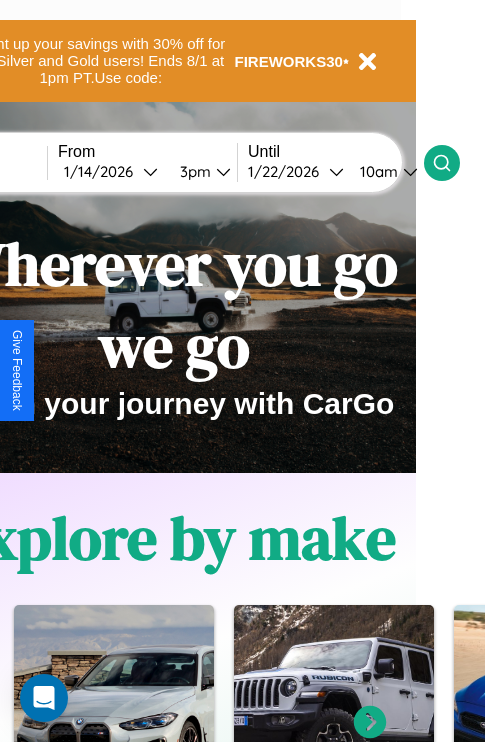 click 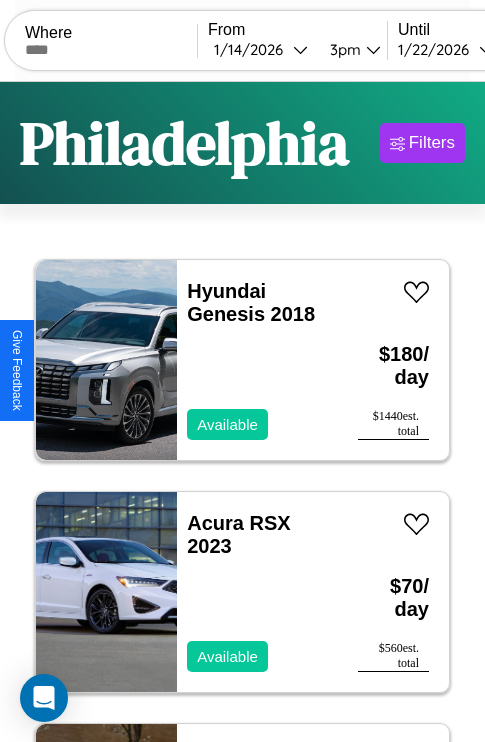 scroll, scrollTop: 79, scrollLeft: 0, axis: vertical 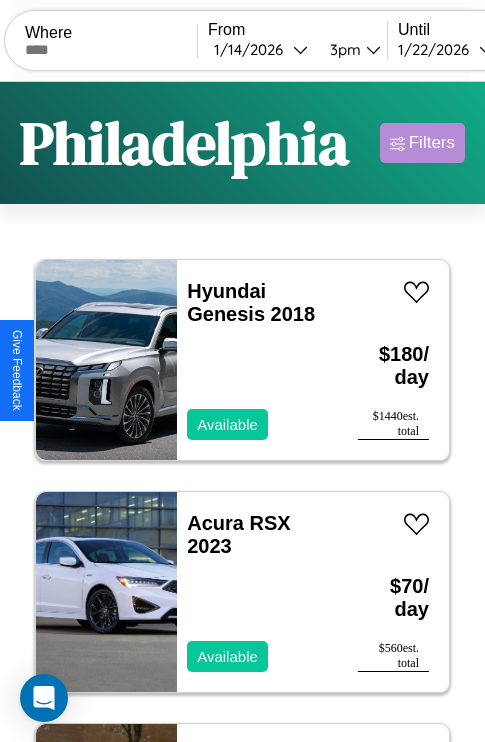 click on "Filters" at bounding box center (432, 143) 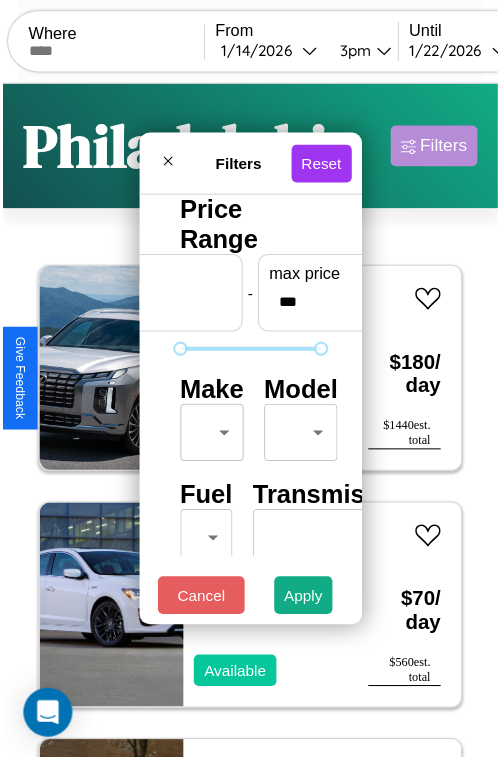 scroll, scrollTop: 59, scrollLeft: 0, axis: vertical 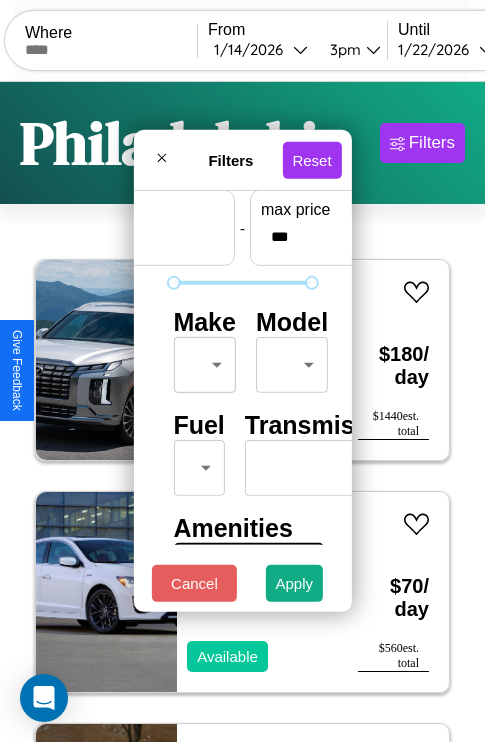 click on "CarGo Where From [DATE] [TIME] Until [DATE] [TIME] Become a Host Login Sign Up [CITY] Filters 5 cars in this area These cars can be picked up in this city. Hyundai Genesis 2018 Available $ 180 / day $ 1440 est. total Acura RSX 2023 Available $ 70 / day $ 560 est. total Infiniti G37 2016 Available $ 200 / day $ 1600 est. total Acura CL 2022 Available $ 160 / day $ 1280 est. total Infiniti EX35 2020 Available $ 120 / day $ 960 est. total Filters Reset Price Range min price * - max price *** Make ​ ​ Model ​ ​ Fuel ​ ​ Transmission ​ ​ Amenities Sunroof Moonroof Touch Display Winter Package Sport Turbo Heated Seats Carplay Bluetooth All Wheel Drive Push To Start Cancel Apply Support ID: mdgsf7qhoowm4ivjkt Give Feedback" at bounding box center (242, 412) 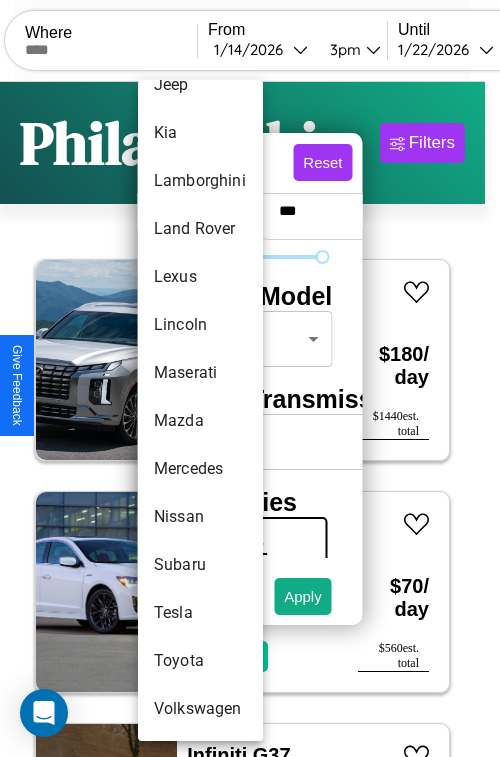 scroll, scrollTop: 1083, scrollLeft: 0, axis: vertical 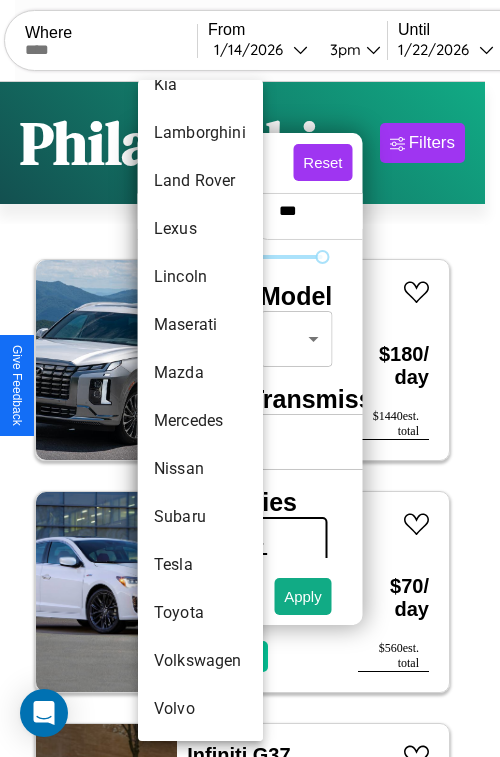 click on "Mercedes" at bounding box center (200, 421) 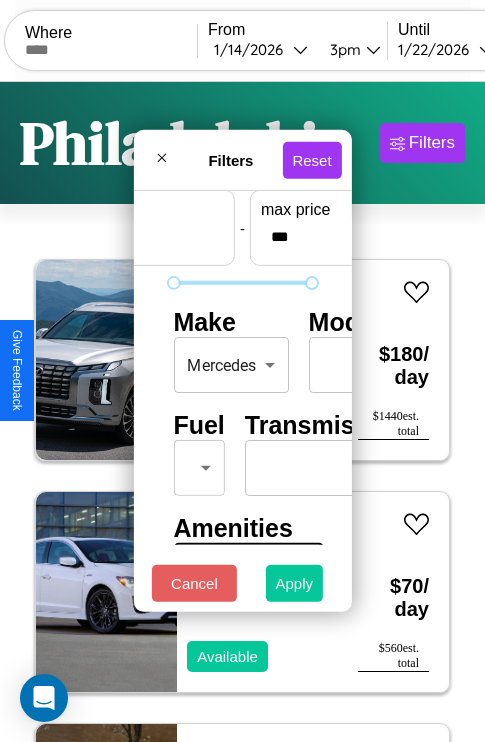 click on "Apply" at bounding box center [295, 583] 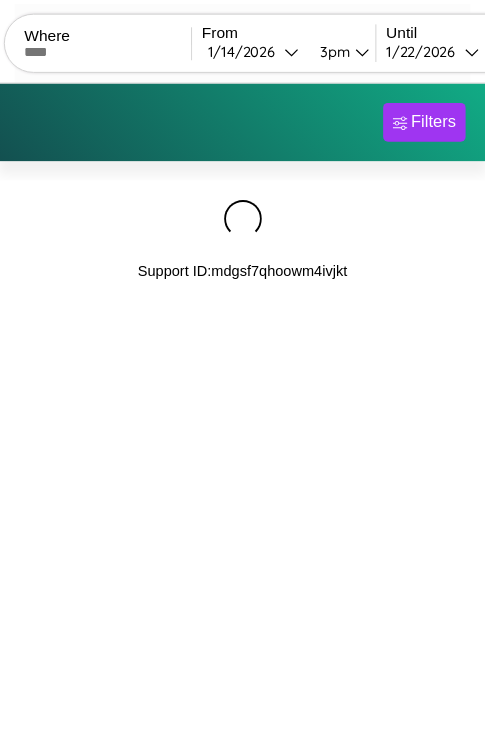 scroll, scrollTop: 0, scrollLeft: 0, axis: both 